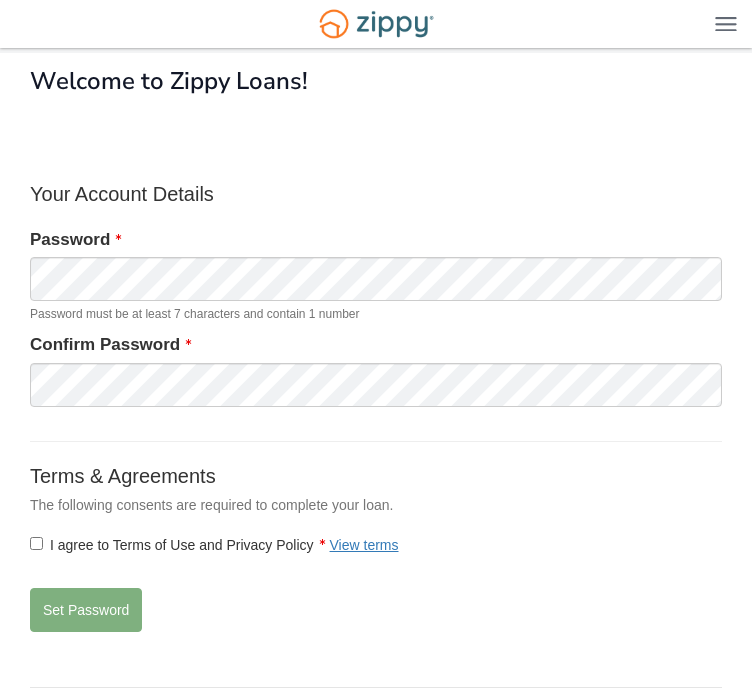 scroll, scrollTop: 0, scrollLeft: 0, axis: both 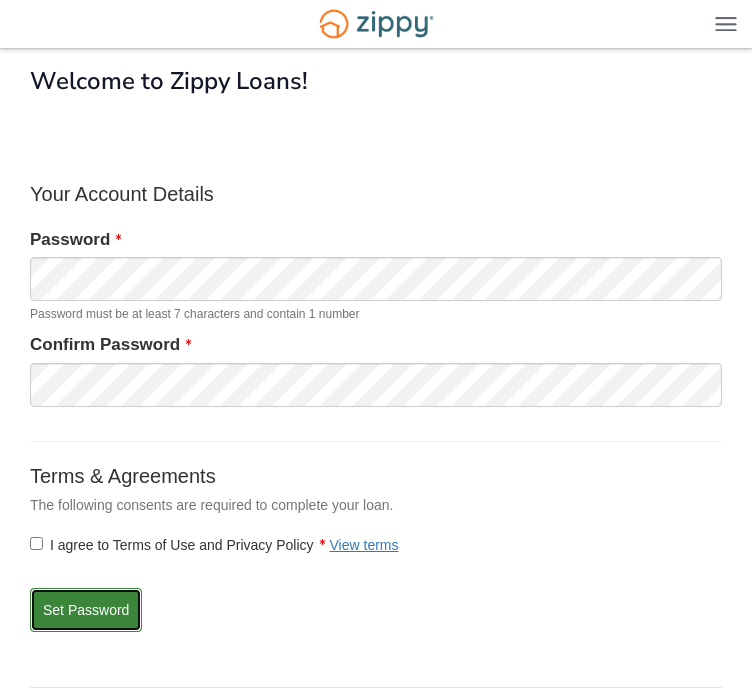 click on "Set Password" at bounding box center (86, 610) 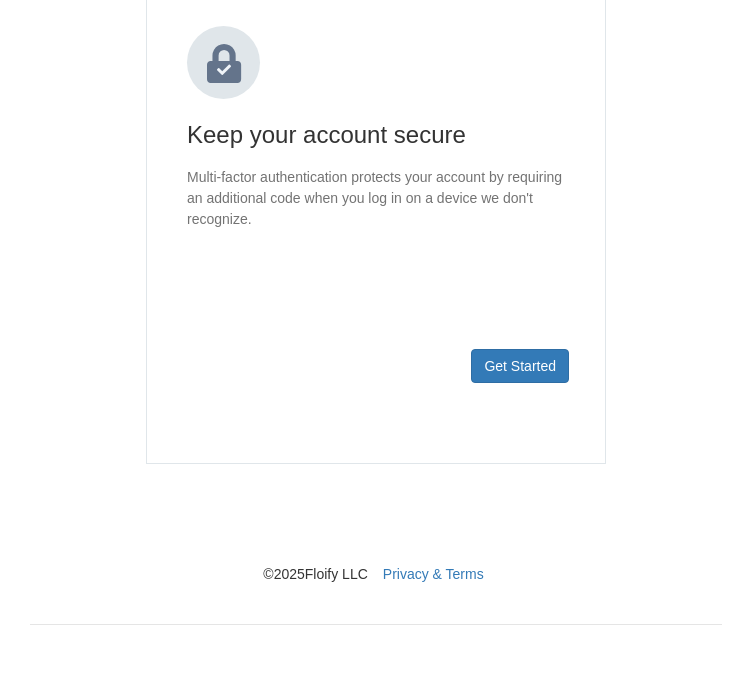 scroll, scrollTop: 242, scrollLeft: 0, axis: vertical 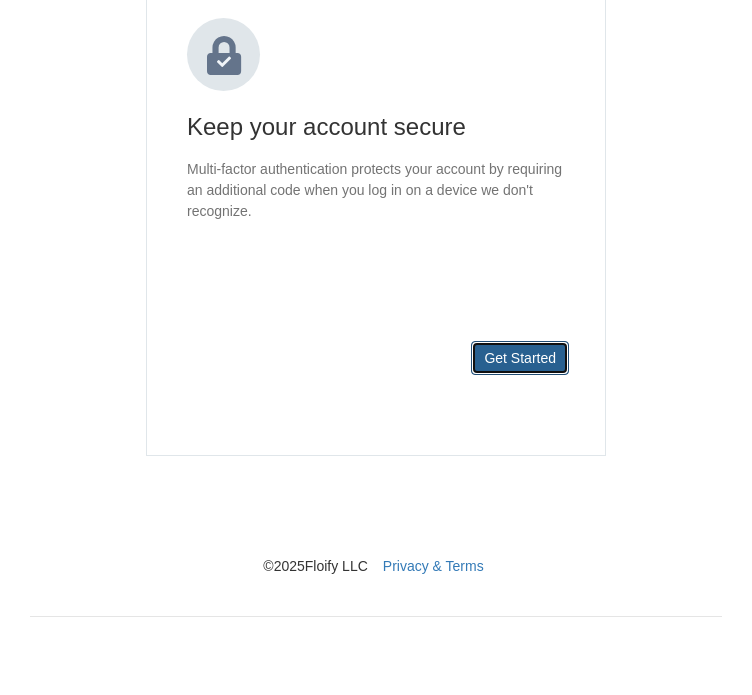 click on "Get Started" at bounding box center (520, 358) 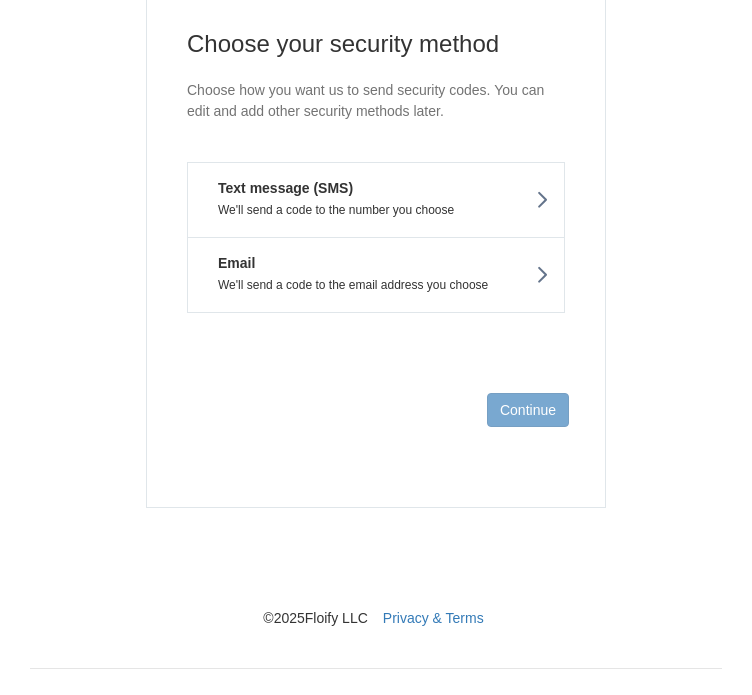 scroll, scrollTop: 142, scrollLeft: 0, axis: vertical 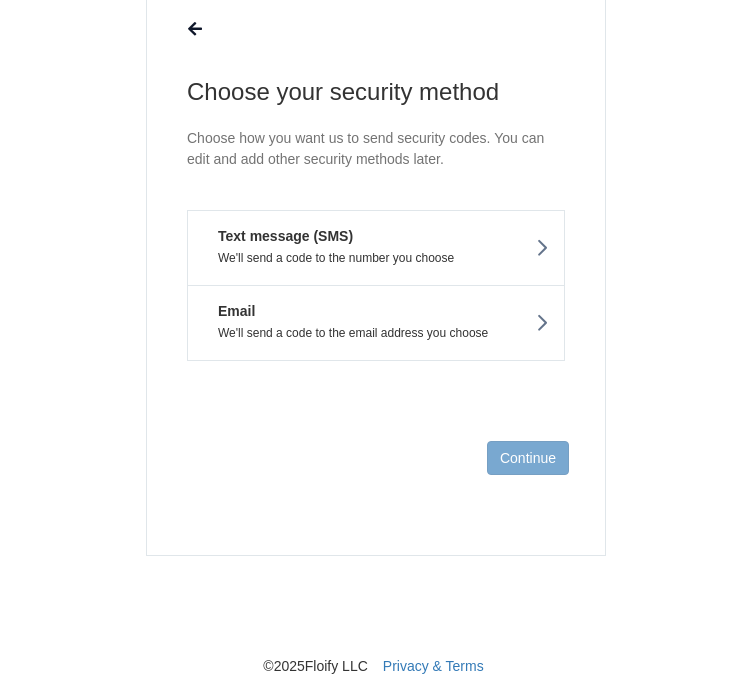 click on "Text message (SMS) We'll send a code to the number you choose" at bounding box center (376, 247) 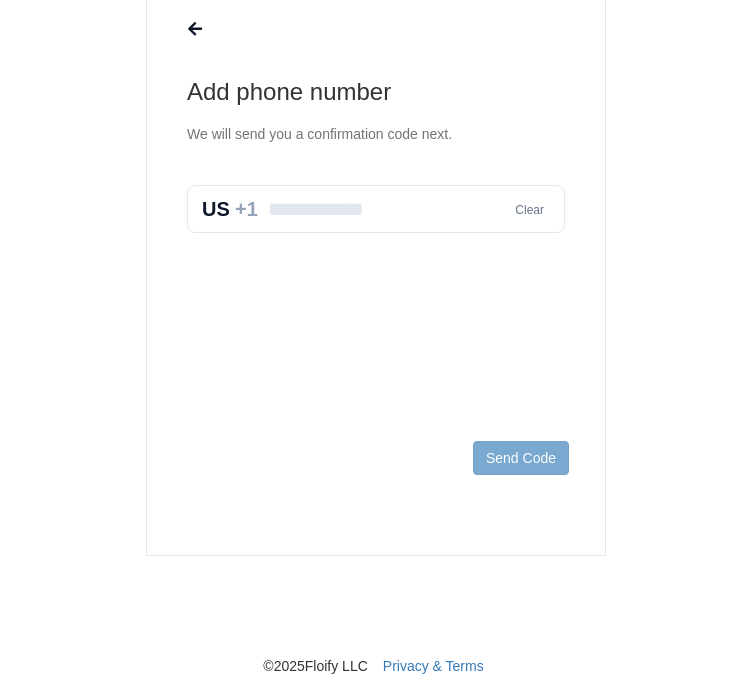 click at bounding box center [376, 209] 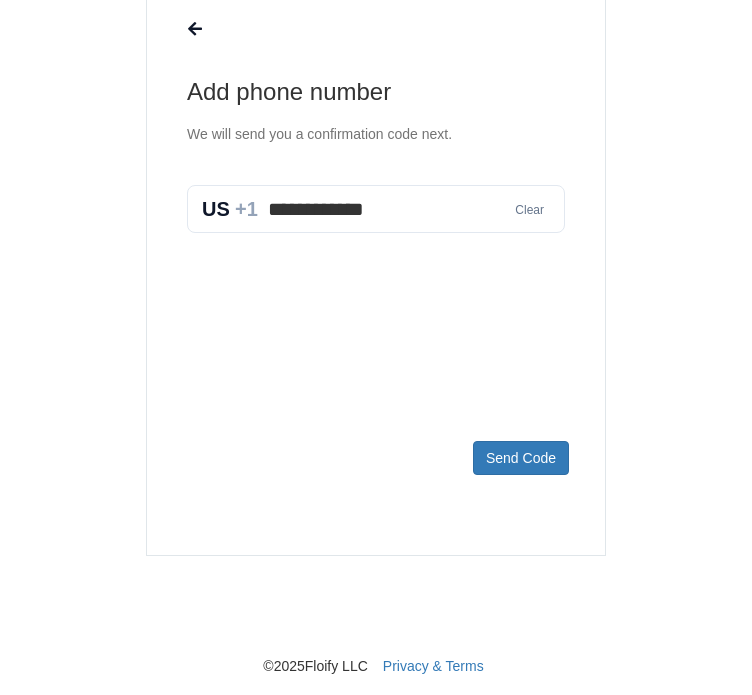 type on "**********" 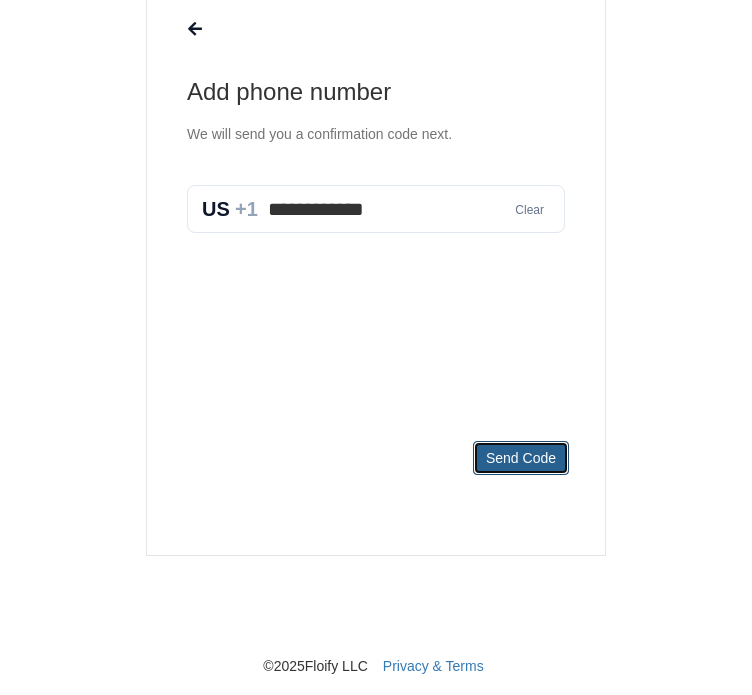 click on "Send Code" at bounding box center (521, 458) 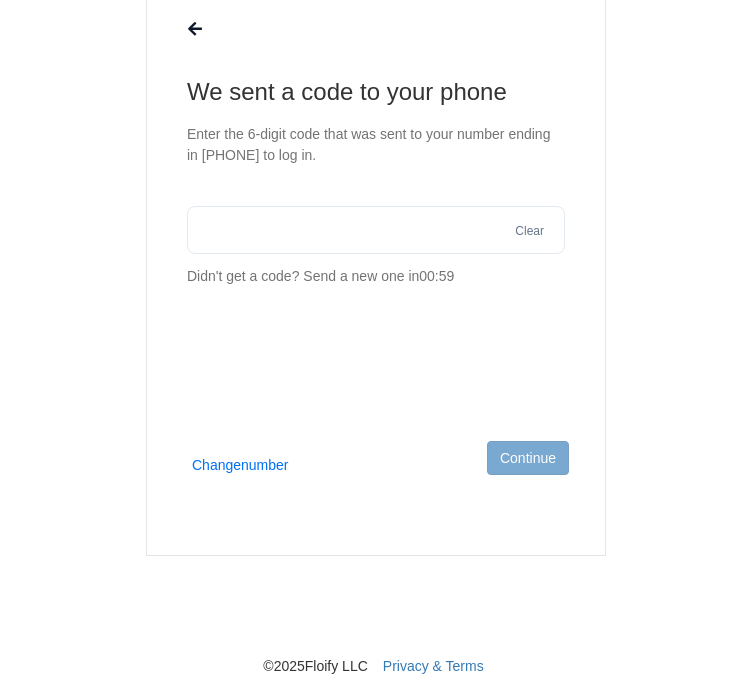 click at bounding box center [376, 230] 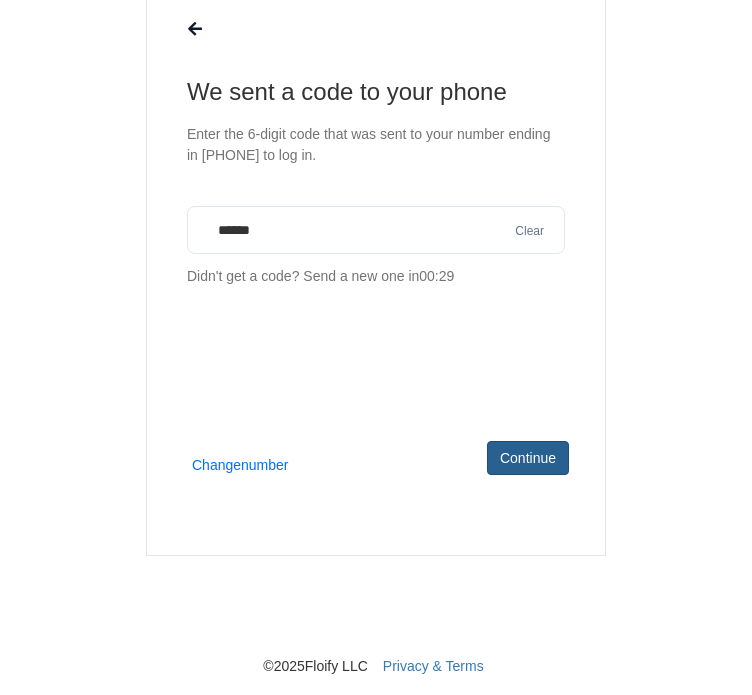 type on "******" 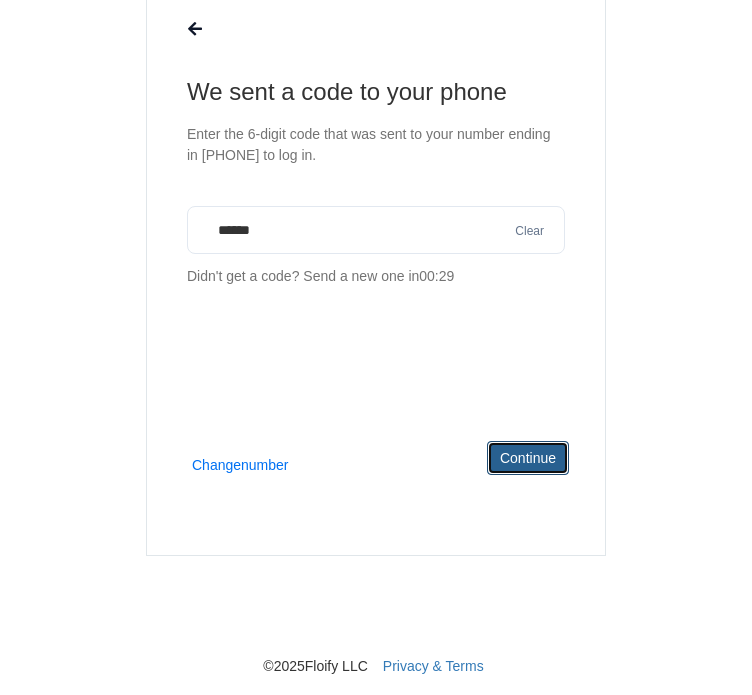 click on "Continue" at bounding box center [528, 458] 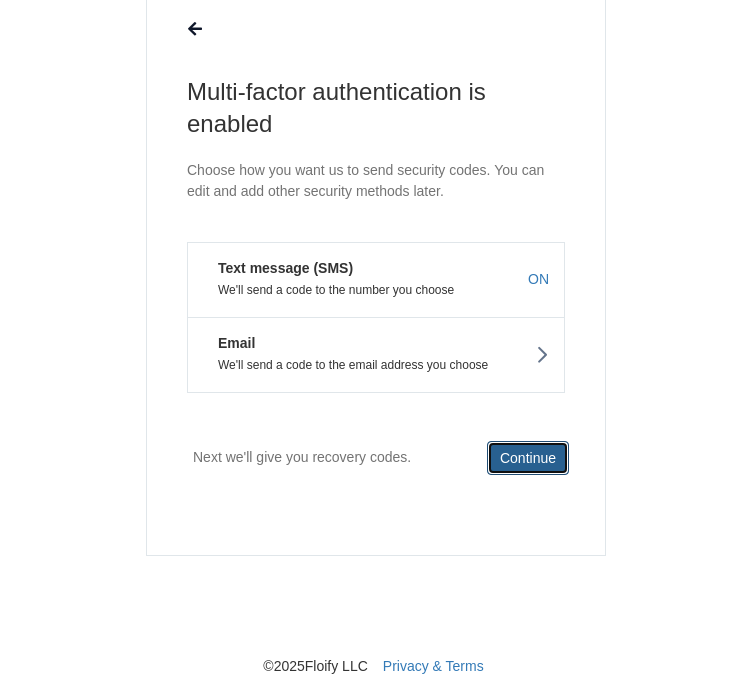 click on "Continue" at bounding box center (528, 458) 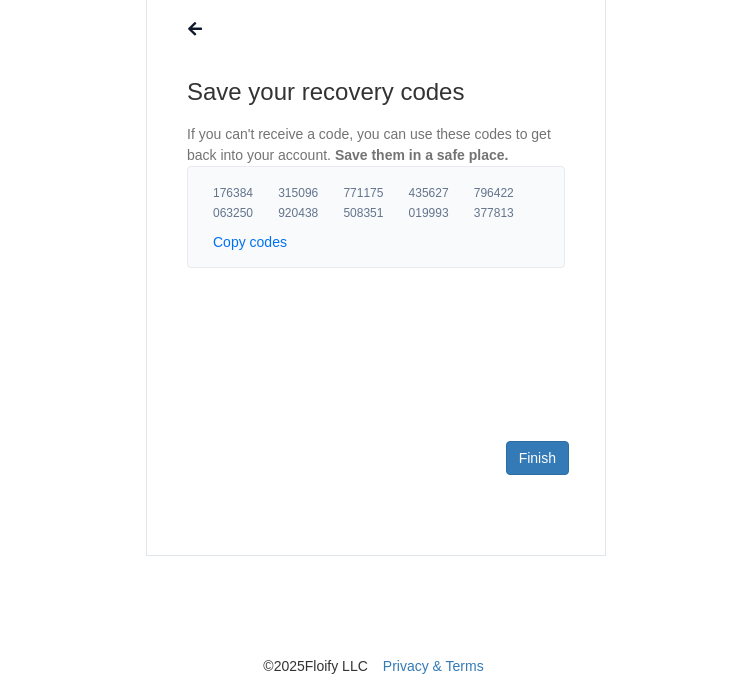 click on "Finish" at bounding box center (376, 490) 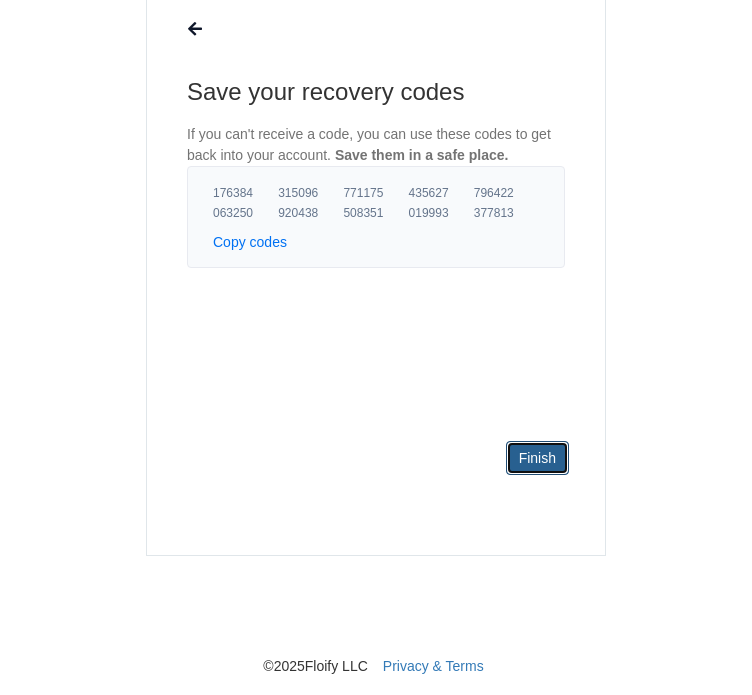 click on "Finish" at bounding box center (537, 458) 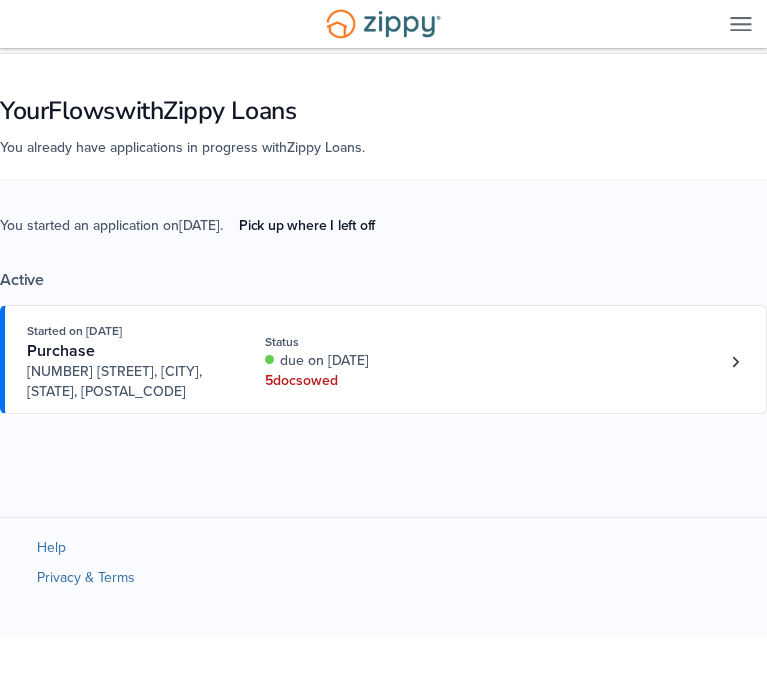 scroll, scrollTop: 0, scrollLeft: 0, axis: both 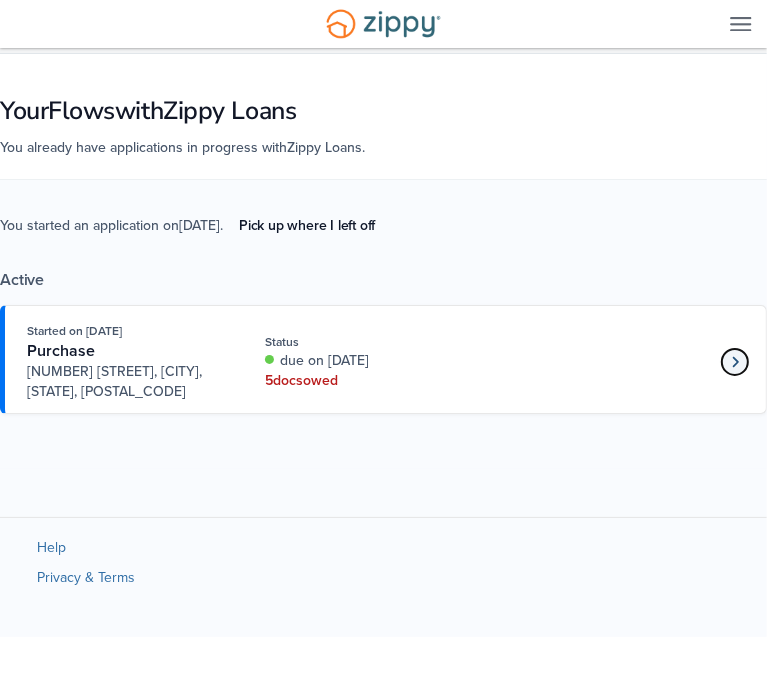 click at bounding box center [735, 362] 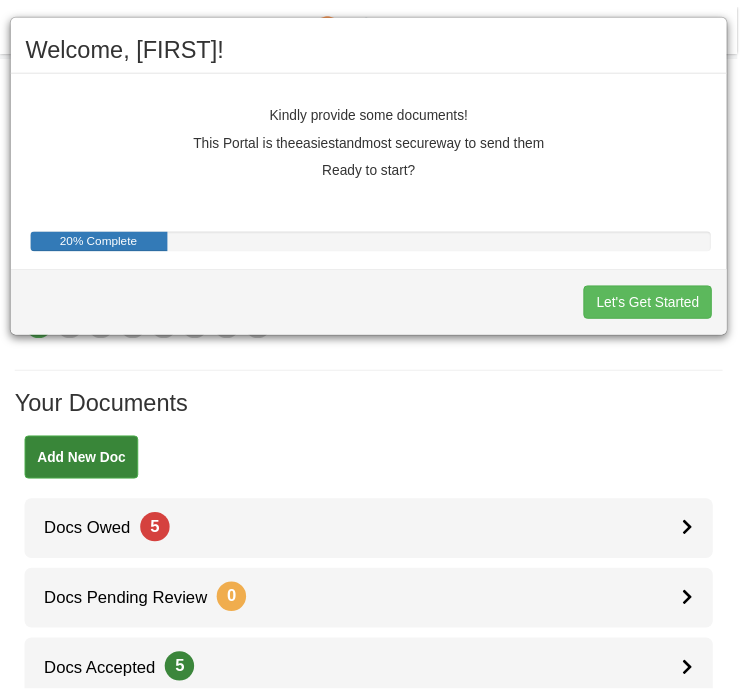 scroll, scrollTop: 0, scrollLeft: 0, axis: both 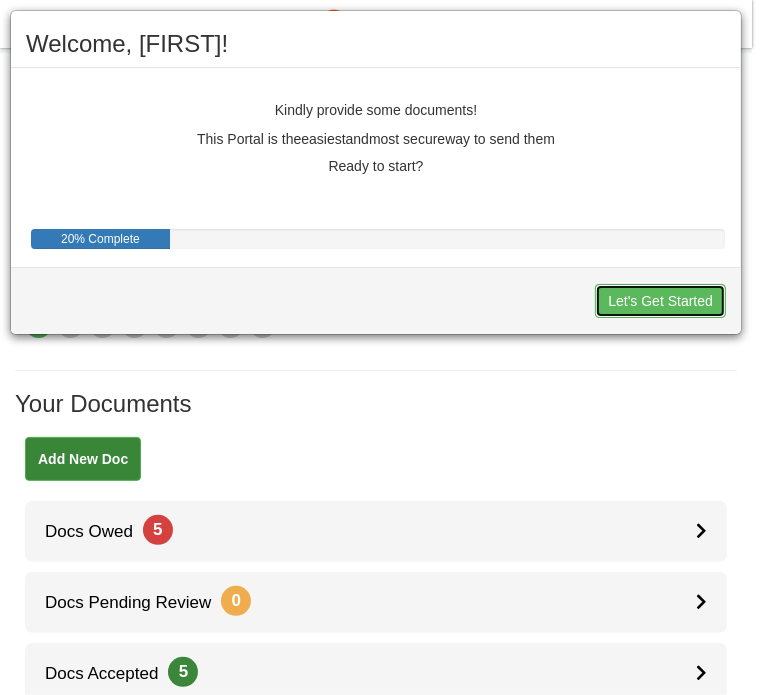 click on "Let's Get Started" at bounding box center [660, 301] 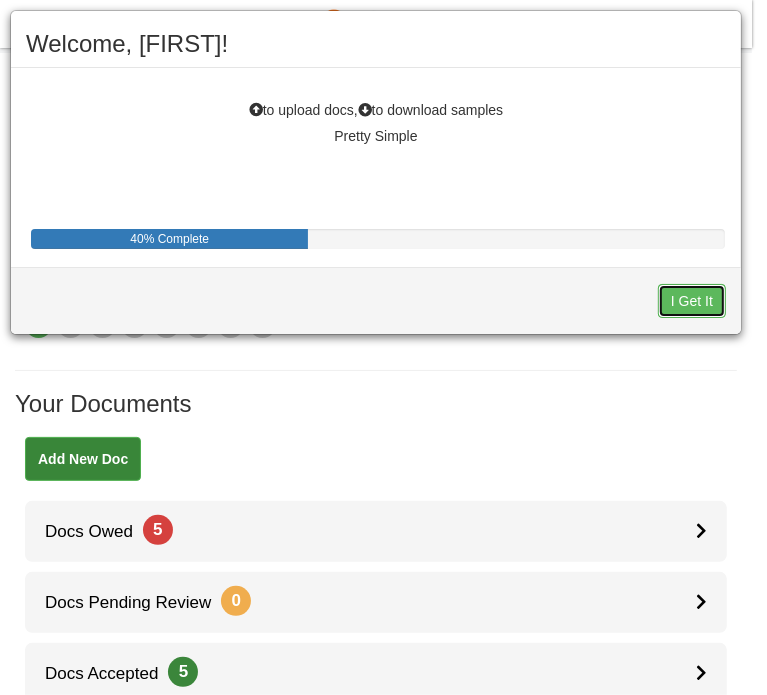click on "I Get It" at bounding box center (692, 301) 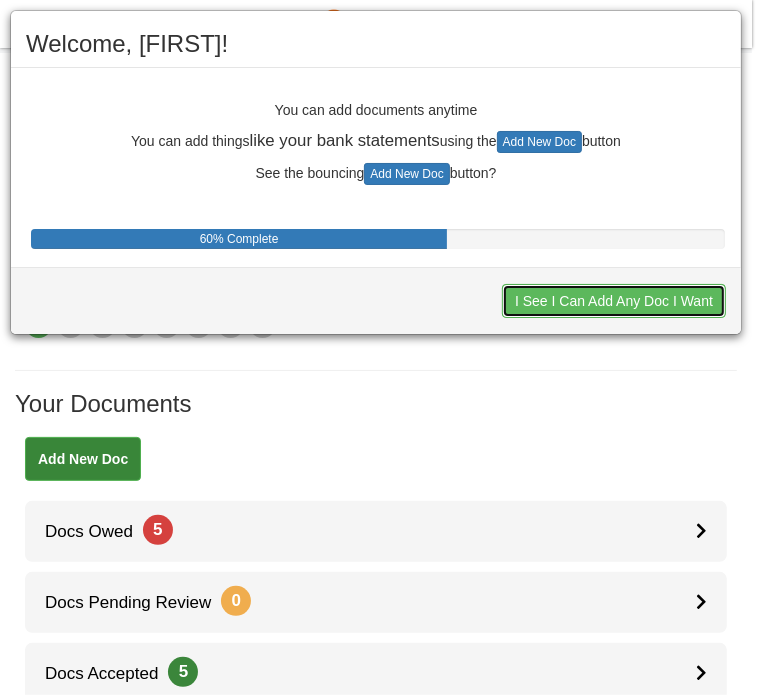 click on "I See I Can Add Any Doc I Want" at bounding box center (614, 301) 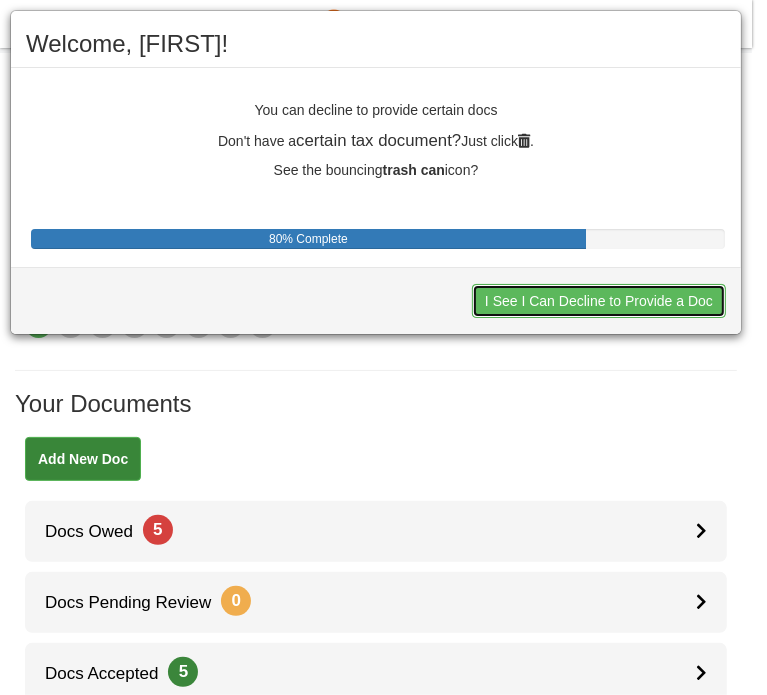 click on "I See I Can Decline to Provide a Doc" at bounding box center (599, 301) 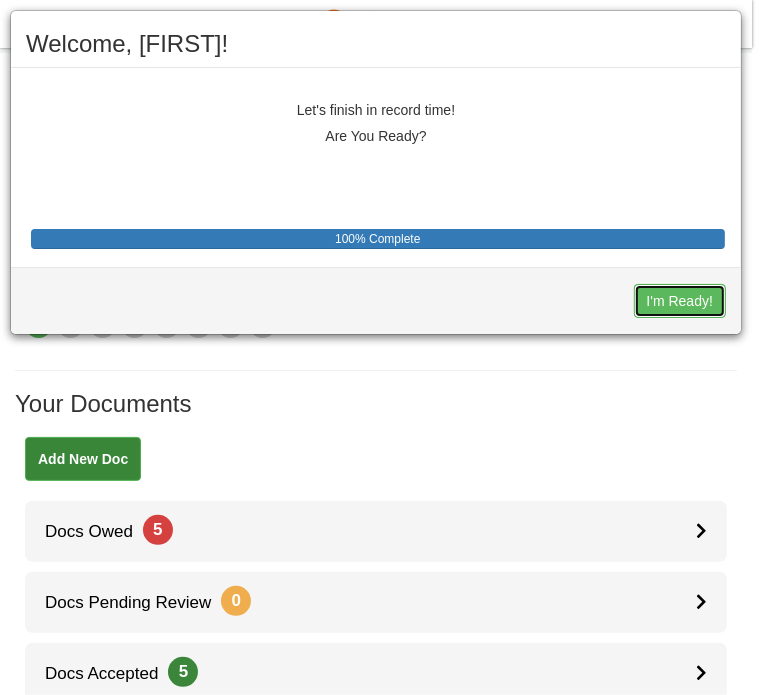 click on "I'm Ready!" at bounding box center [680, 301] 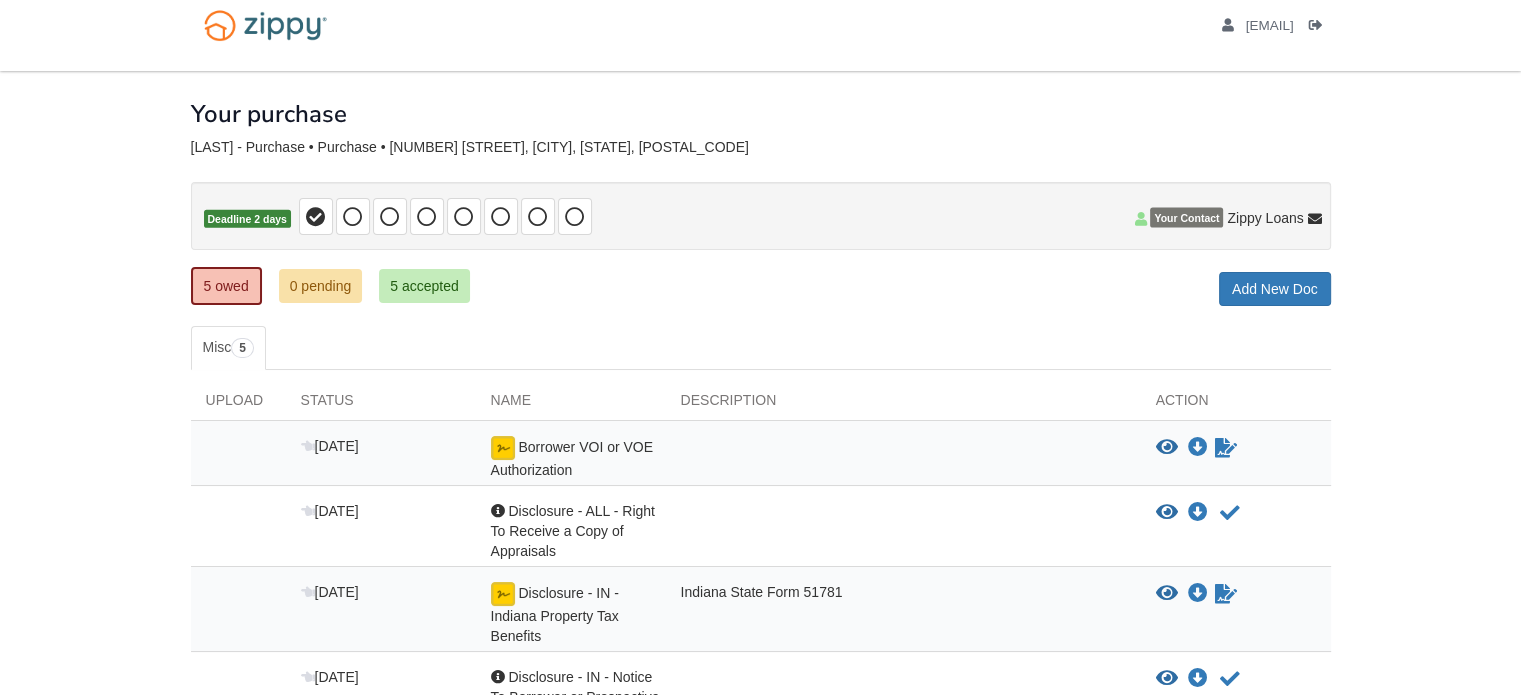 scroll, scrollTop: 0, scrollLeft: 0, axis: both 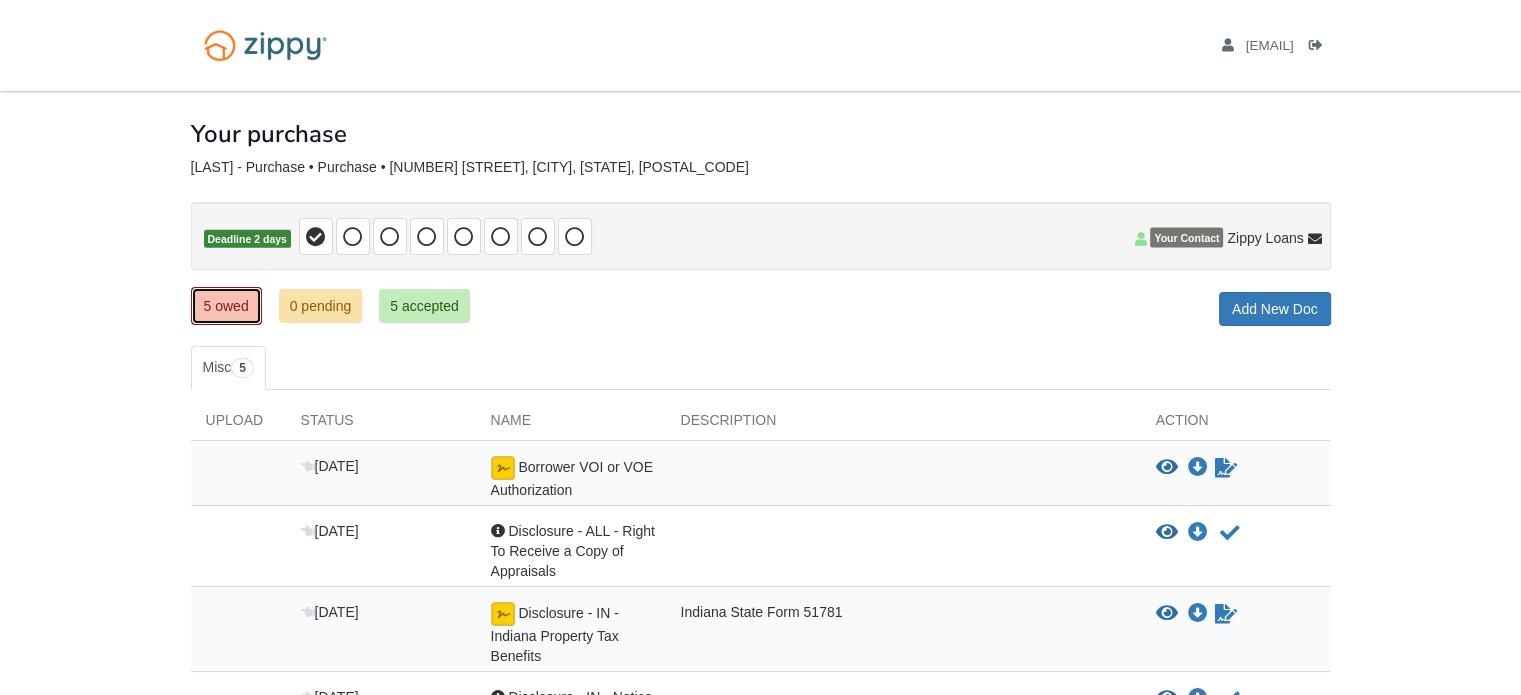 click on "5 owed" at bounding box center [226, 306] 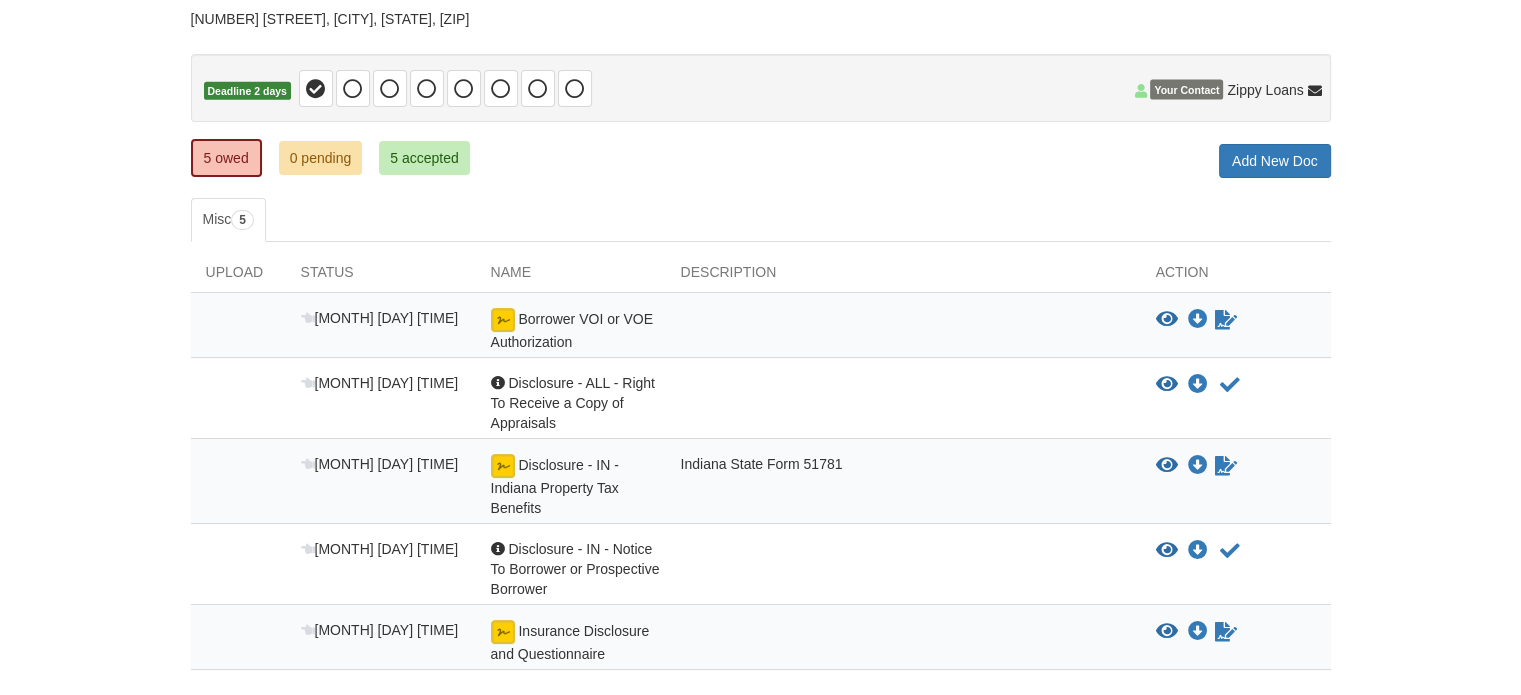 scroll, scrollTop: 200, scrollLeft: 0, axis: vertical 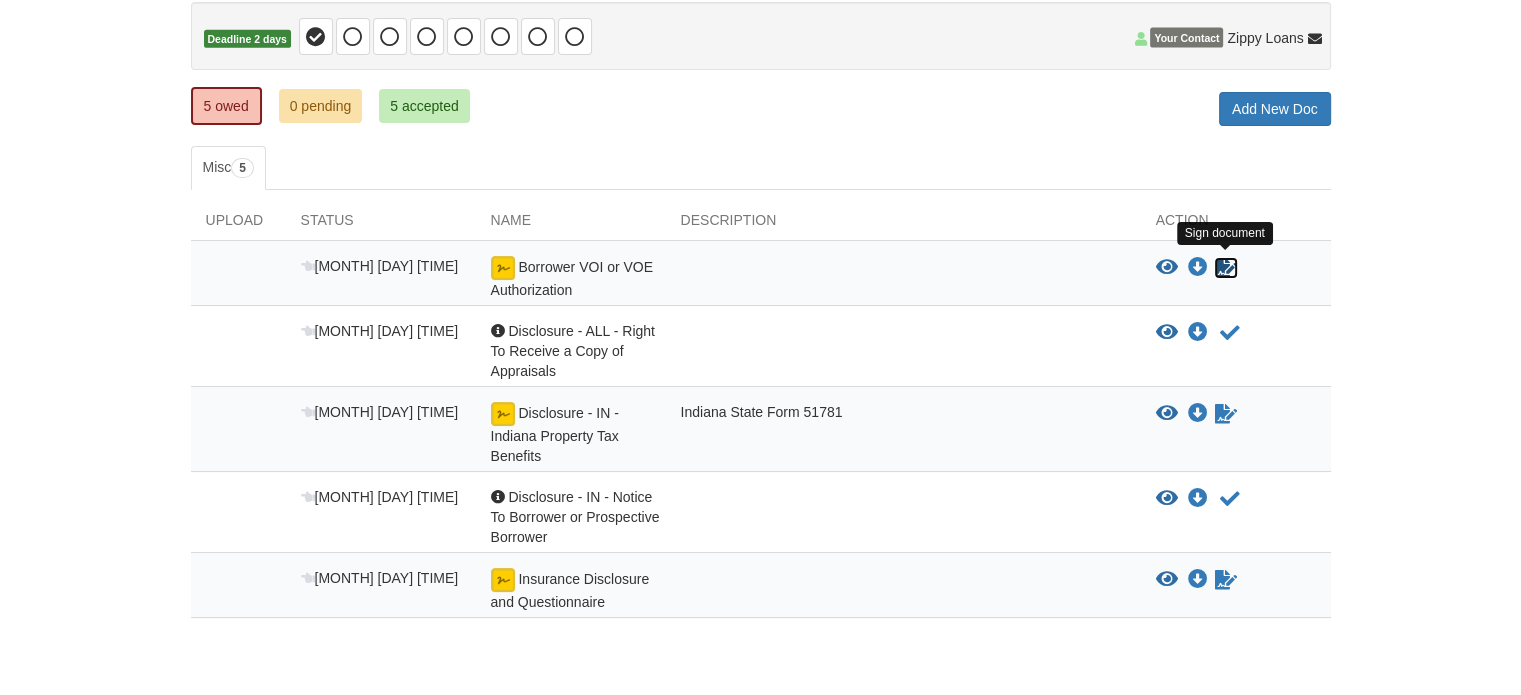 click at bounding box center [1226, 268] 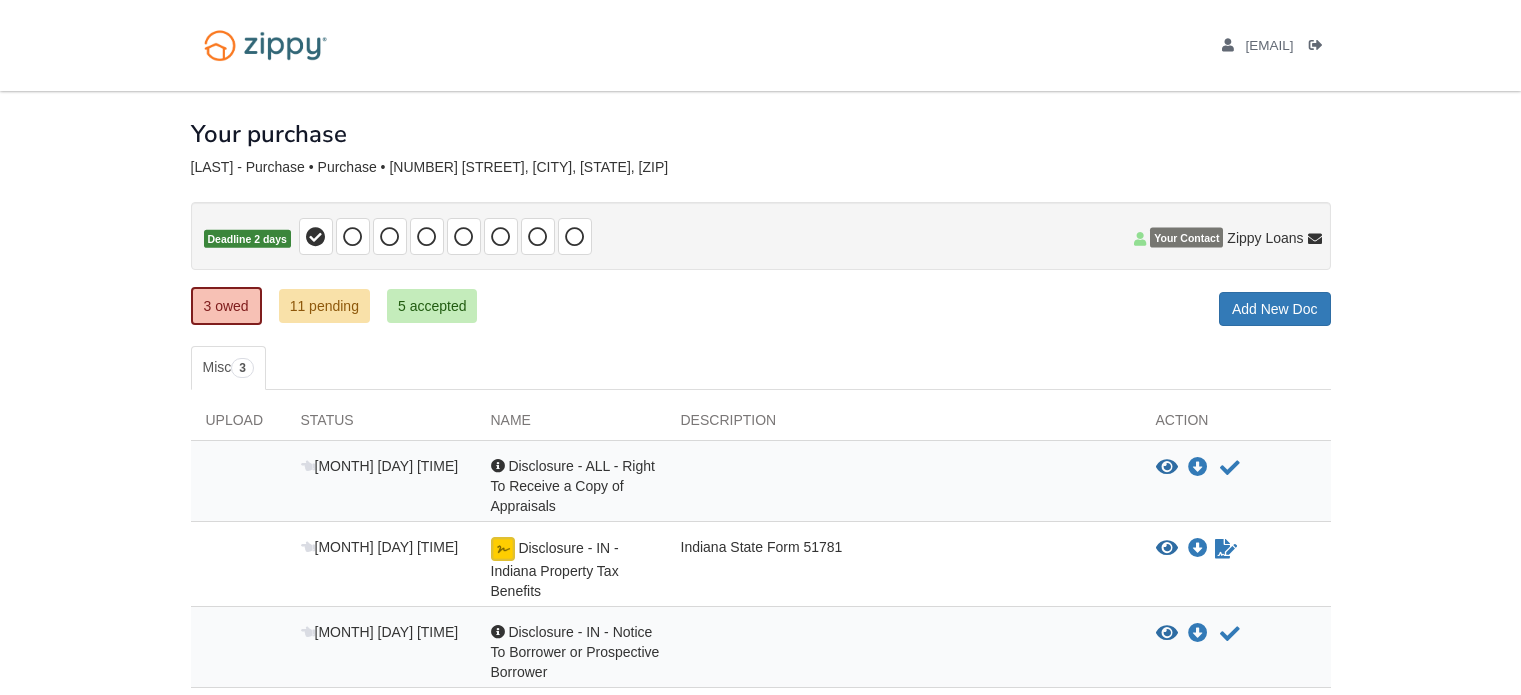 scroll, scrollTop: 0, scrollLeft: 0, axis: both 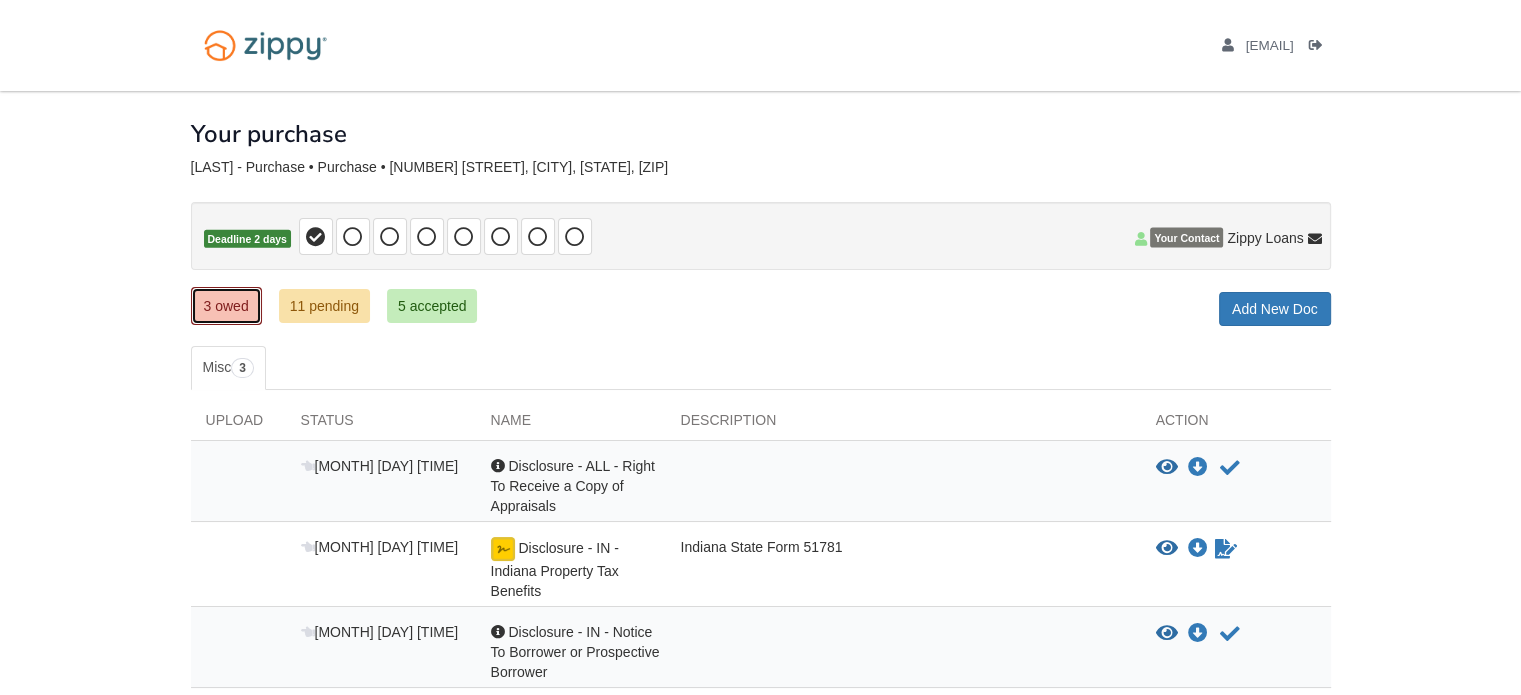 click on "3 owed" at bounding box center (226, 306) 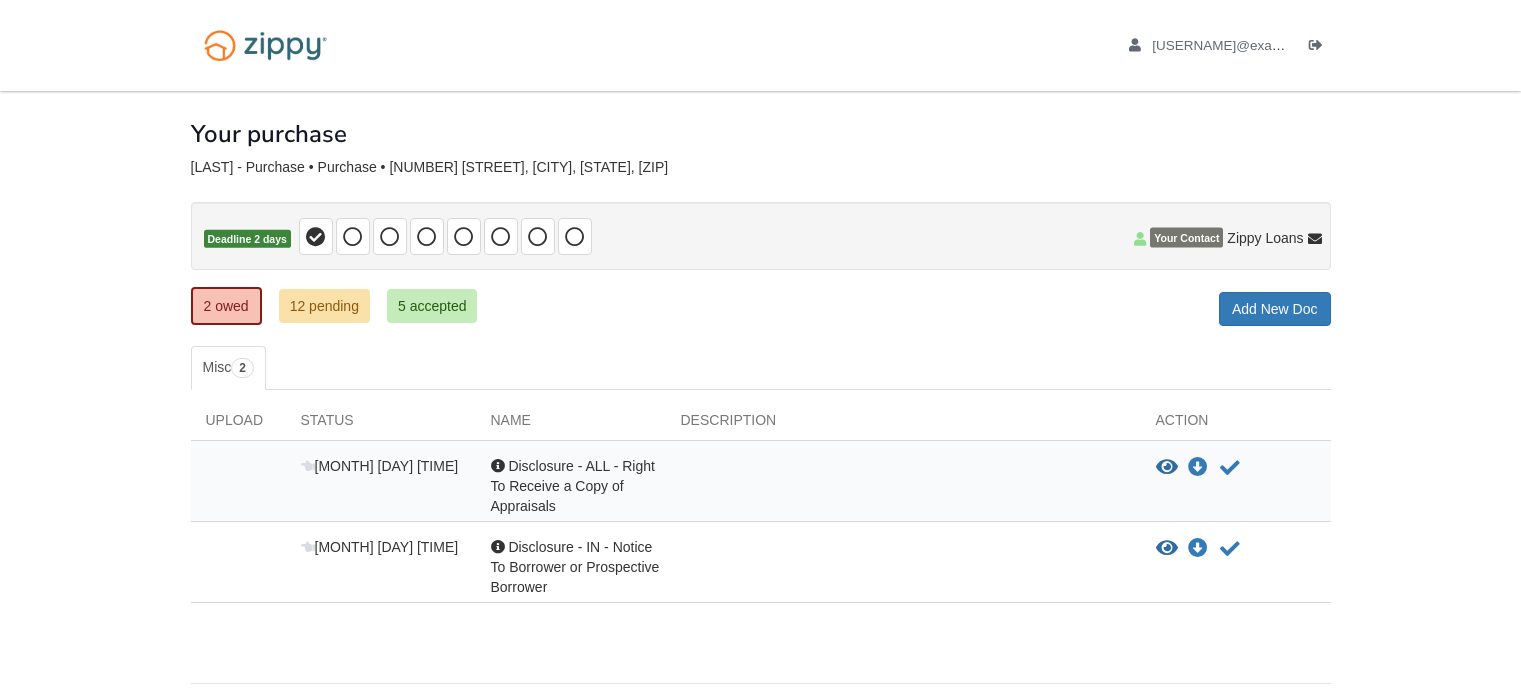 scroll, scrollTop: 0, scrollLeft: 0, axis: both 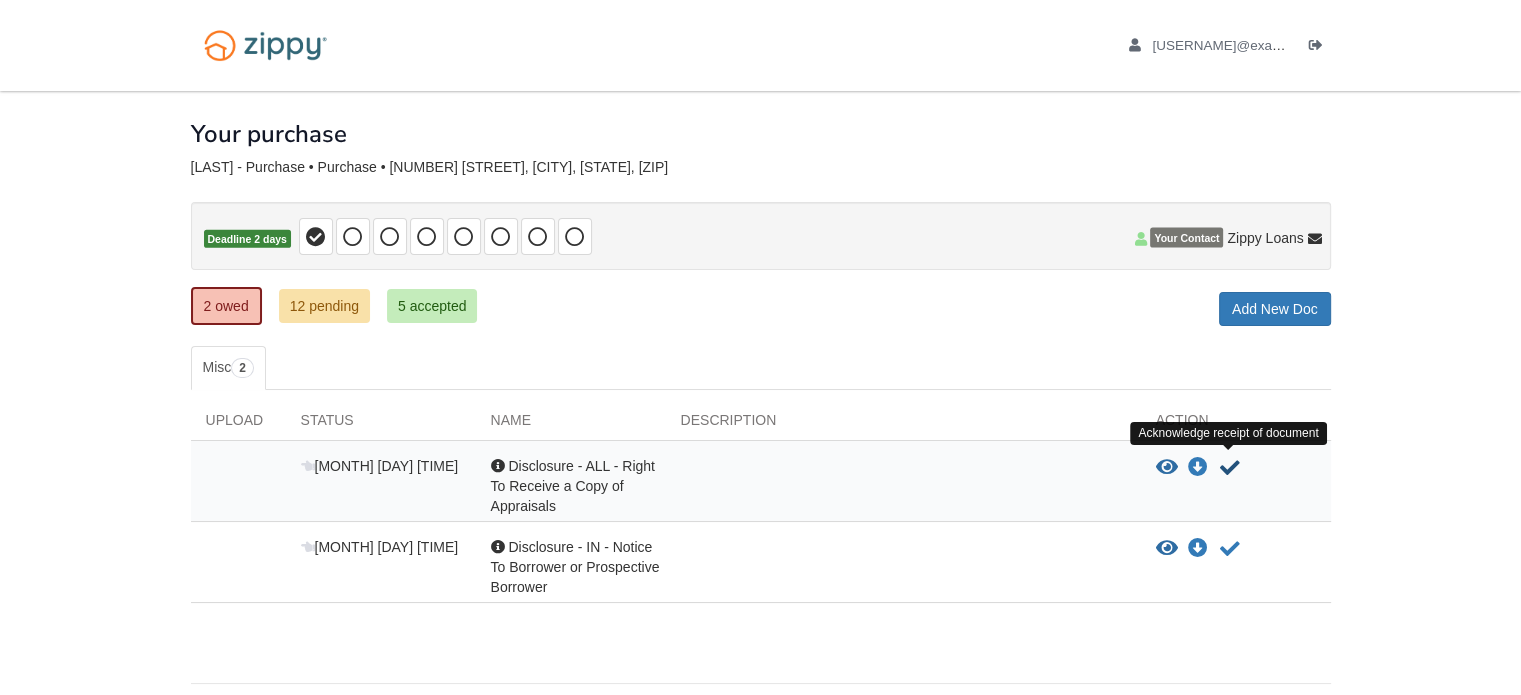 click at bounding box center (1230, 468) 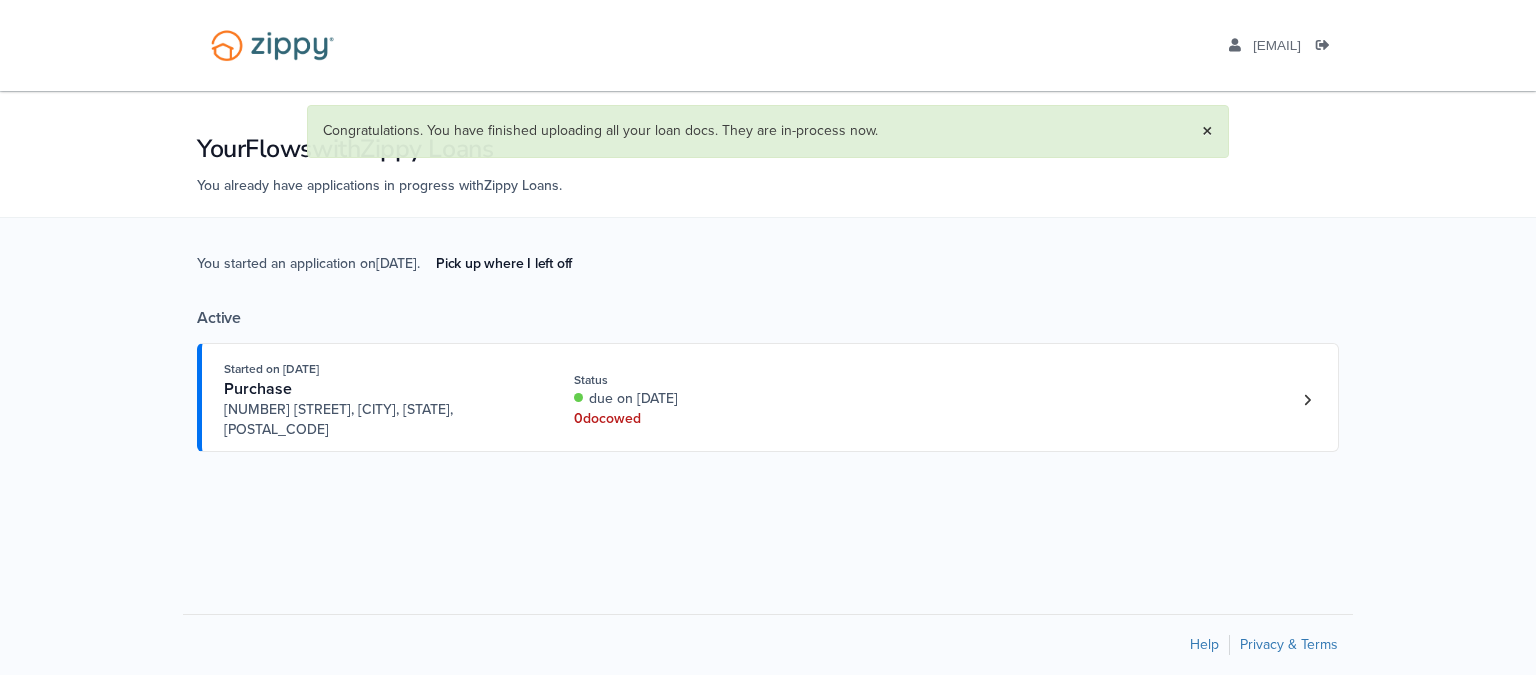 scroll, scrollTop: 0, scrollLeft: 0, axis: both 